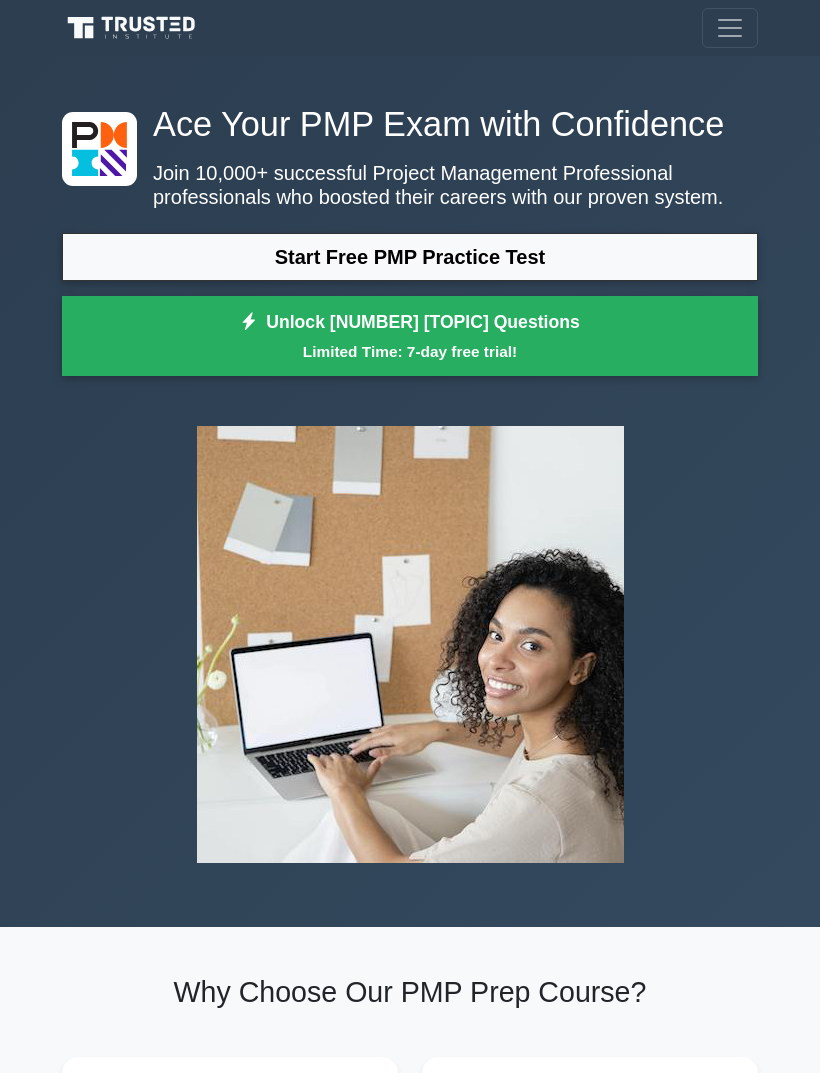 scroll, scrollTop: 0, scrollLeft: 0, axis: both 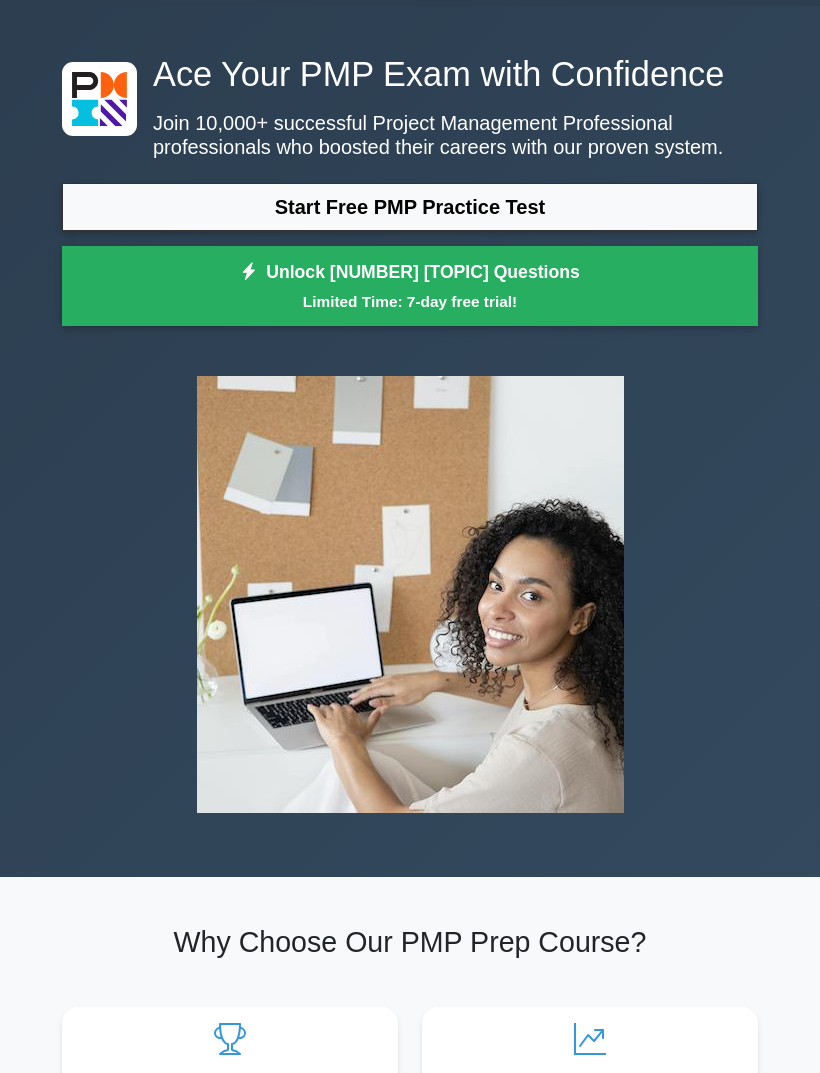 click on "Start Free PMP Practice Test" at bounding box center (410, 207) 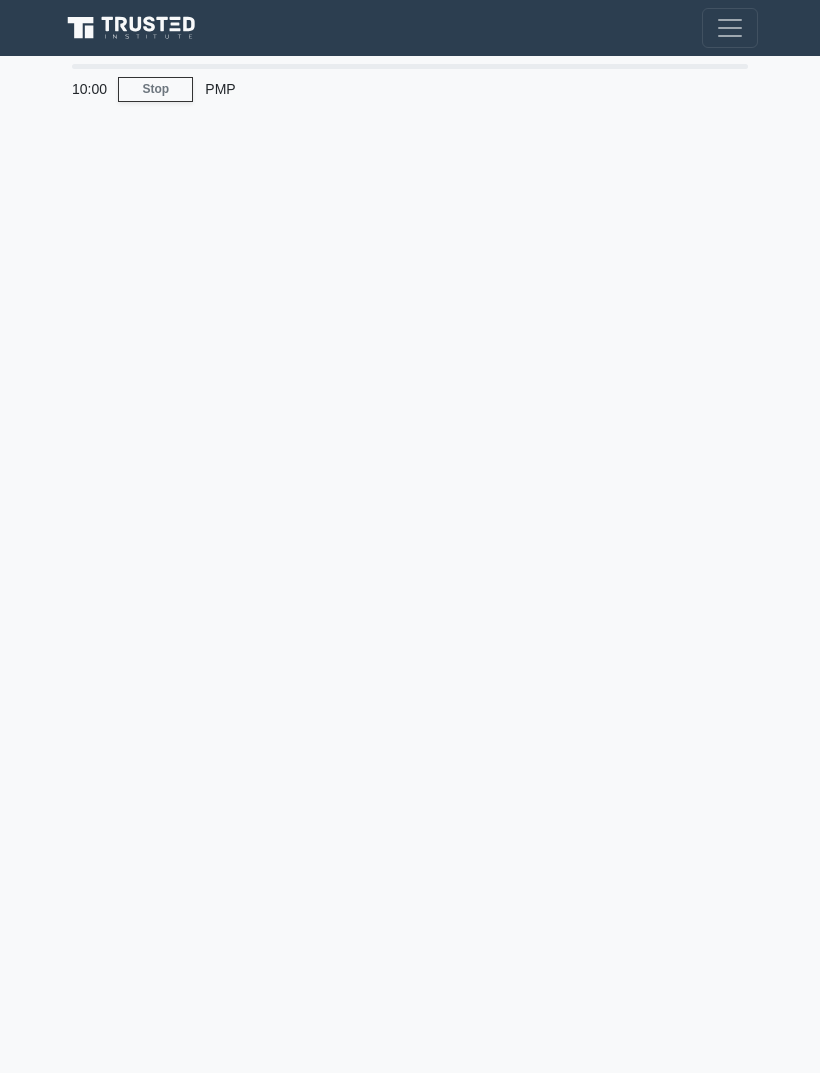 scroll, scrollTop: 0, scrollLeft: 0, axis: both 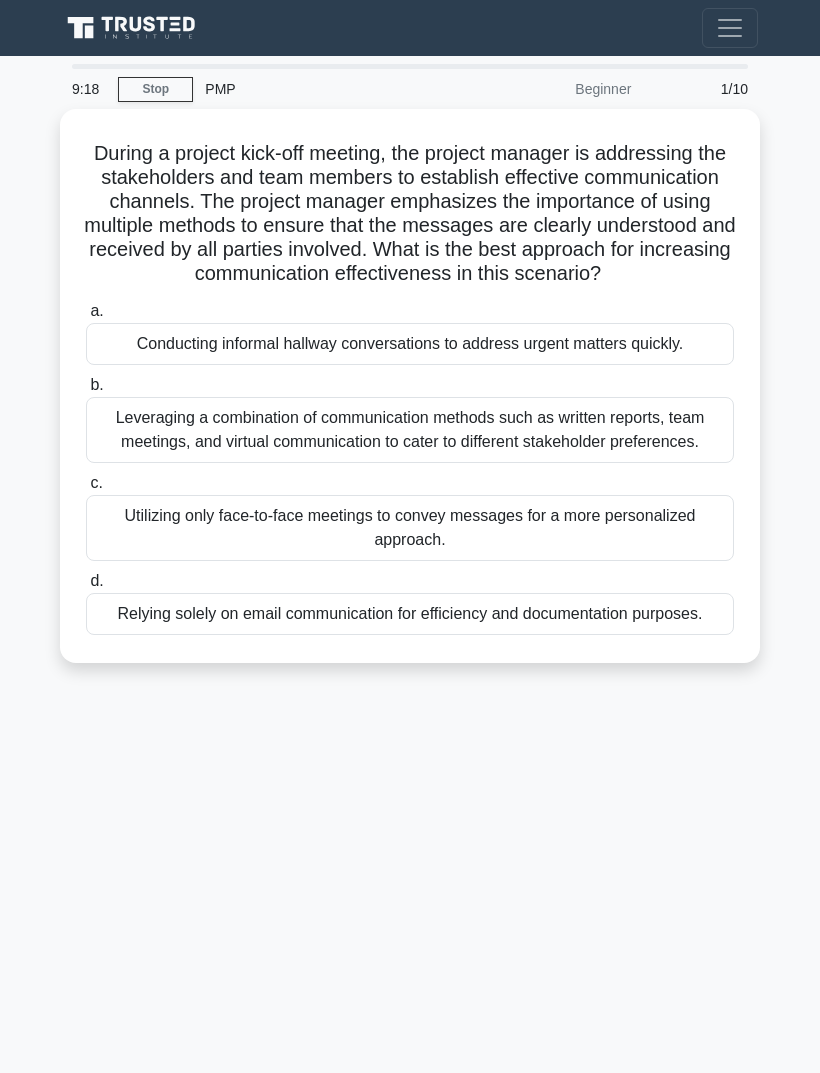 click on "Leveraging a combination of communication methods such as written reports, team meetings, and virtual communication to cater to different stakeholder preferences." at bounding box center (410, 430) 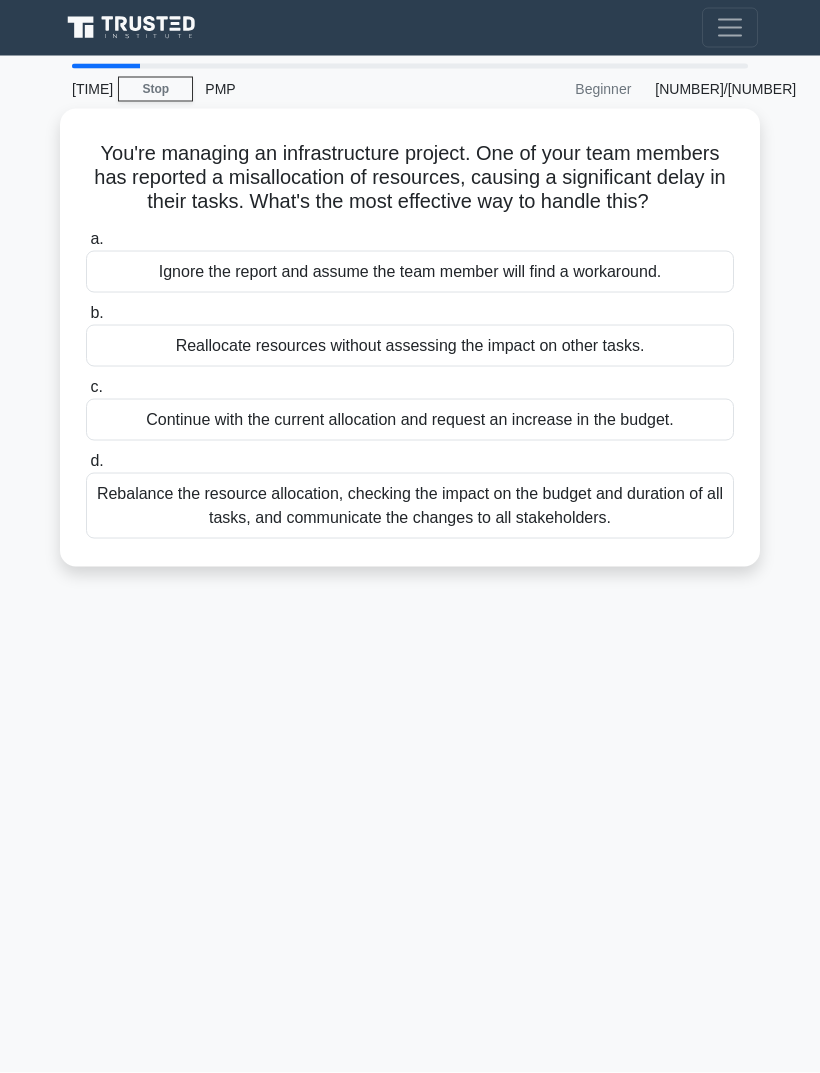 scroll, scrollTop: 24, scrollLeft: 0, axis: vertical 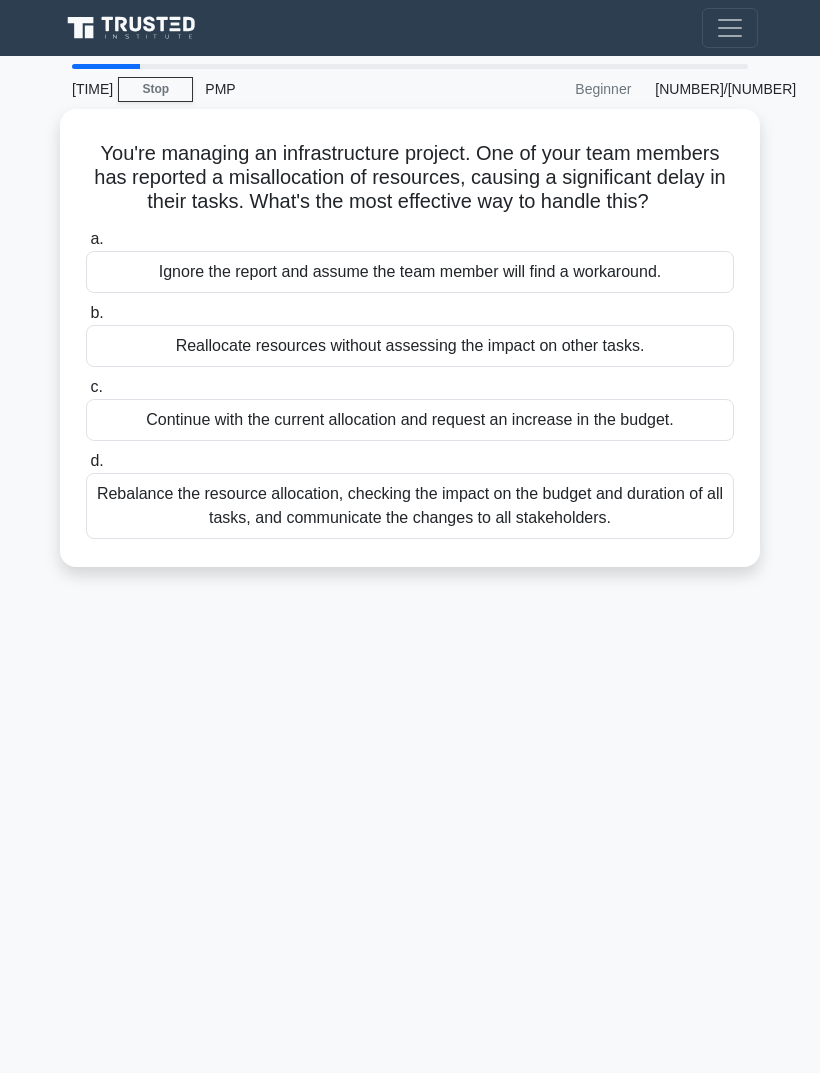 click on "Rebalance the resource allocation, checking the impact on the budget and duration of all tasks, and communicate the changes to all stakeholders." at bounding box center [410, 506] 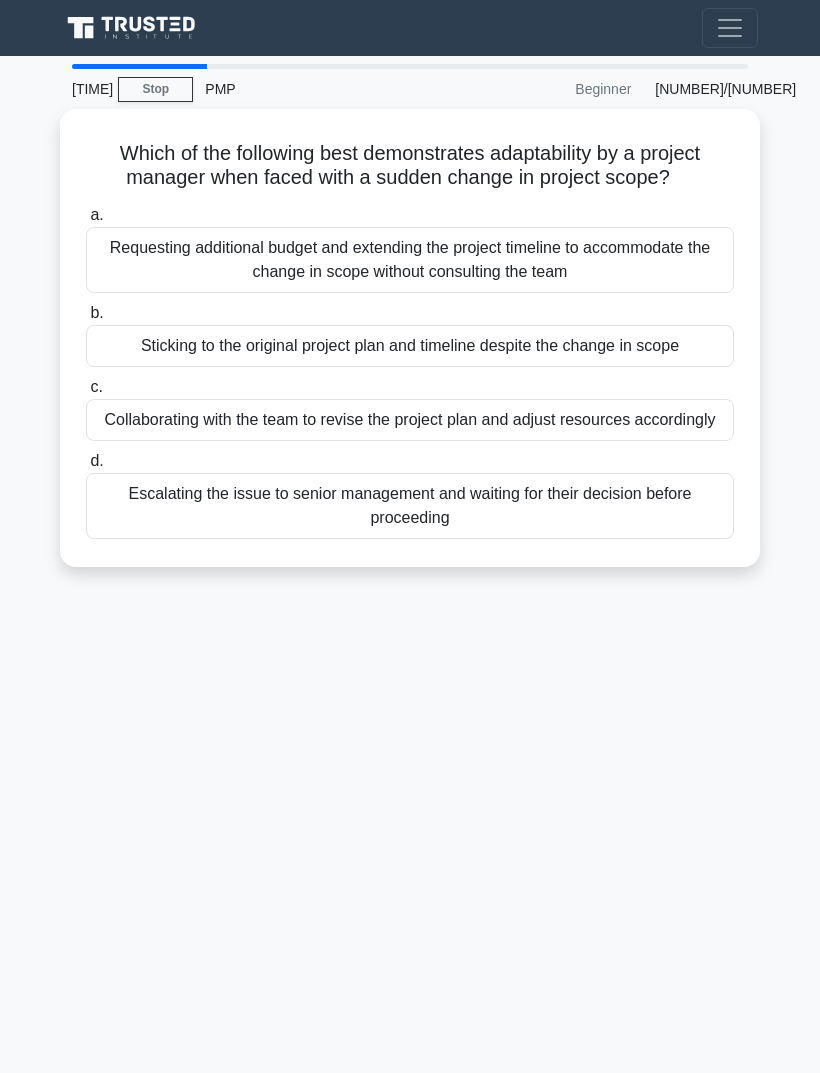 click on "Collaborating with the team to revise the project plan and adjust resources accordingly" at bounding box center [410, 420] 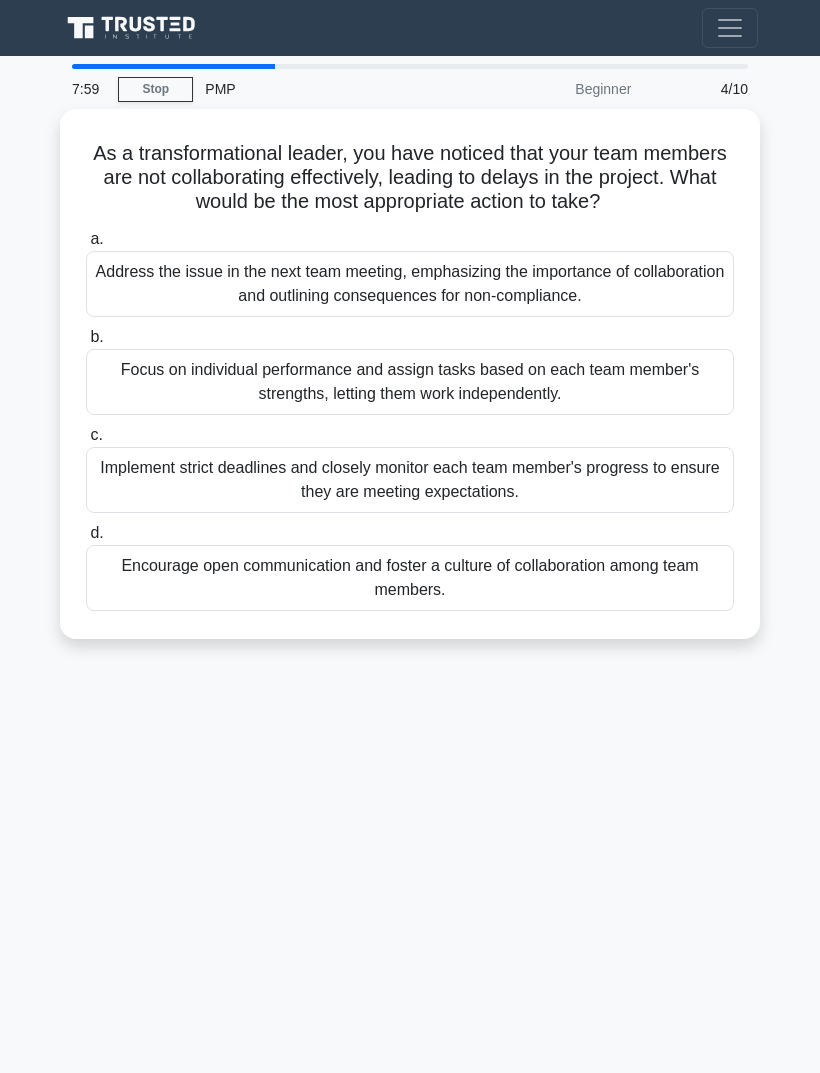 click on "Encourage open communication and foster a culture of collaboration among team members." at bounding box center (410, 578) 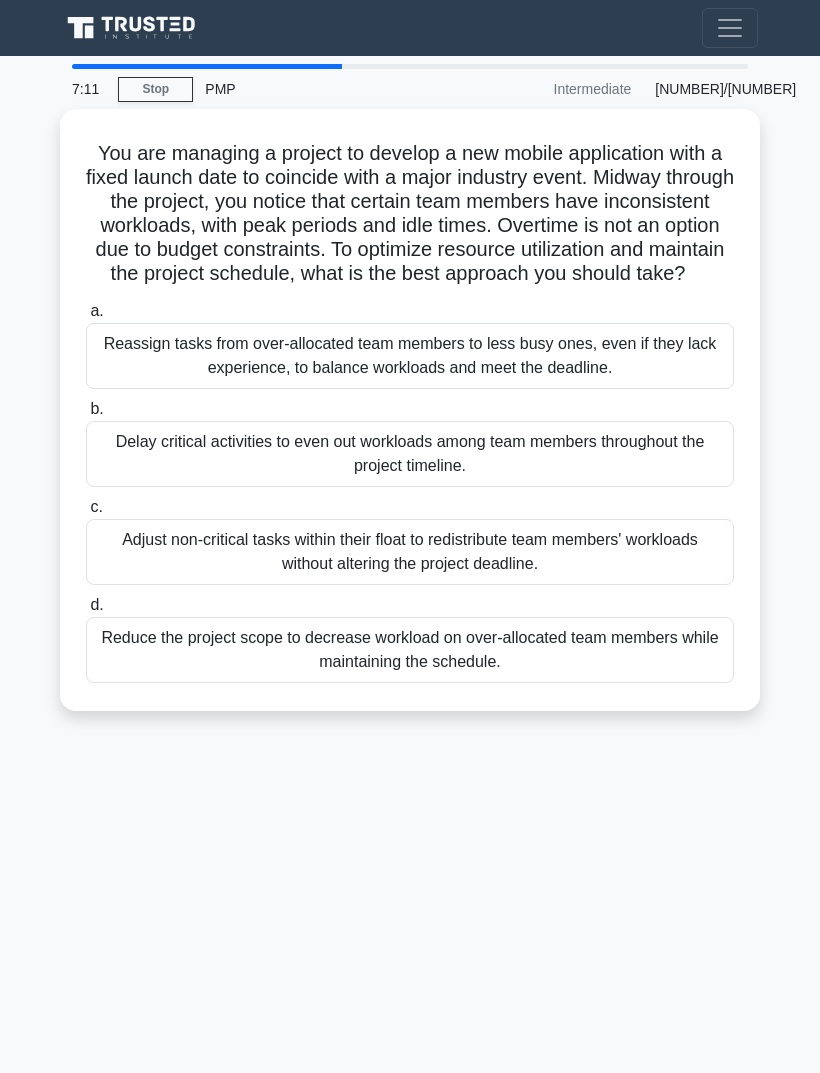 click on "Adjust non-critical tasks within their float to redistribute team members' workloads without altering the project deadline." at bounding box center [410, 552] 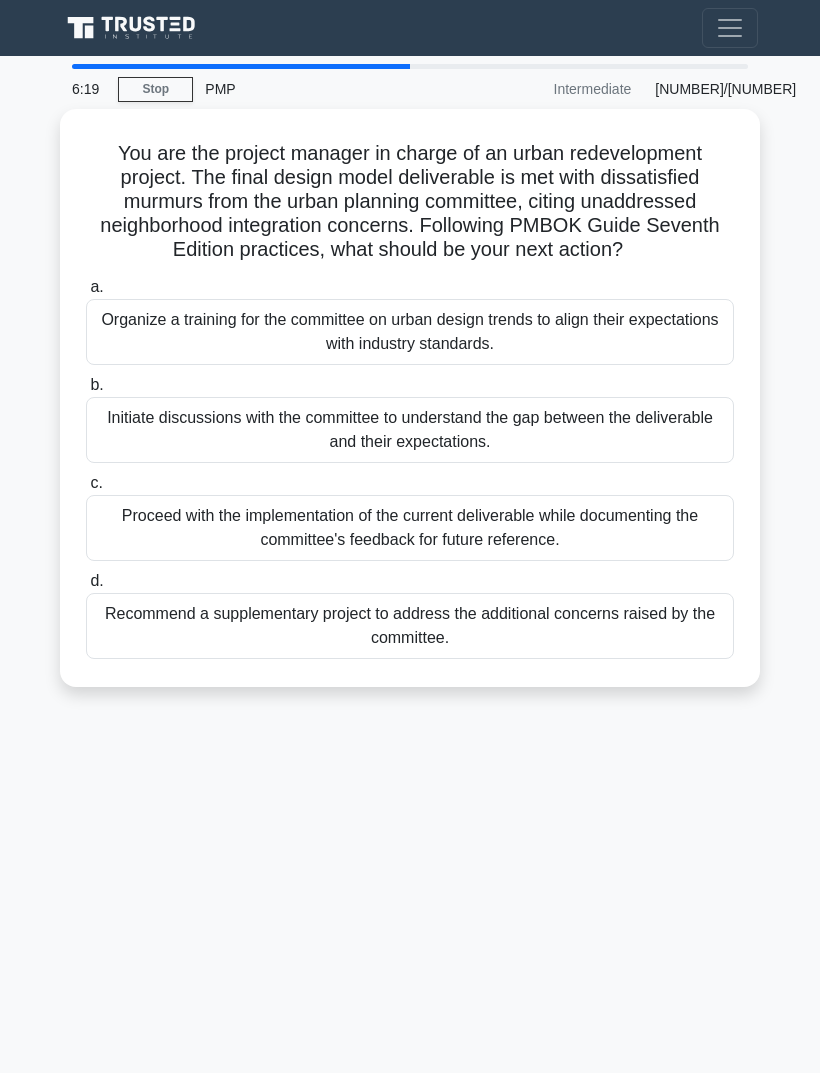 click on "Initiate discussions with the committee to understand the gap between the deliverable and their expectations." at bounding box center (410, 430) 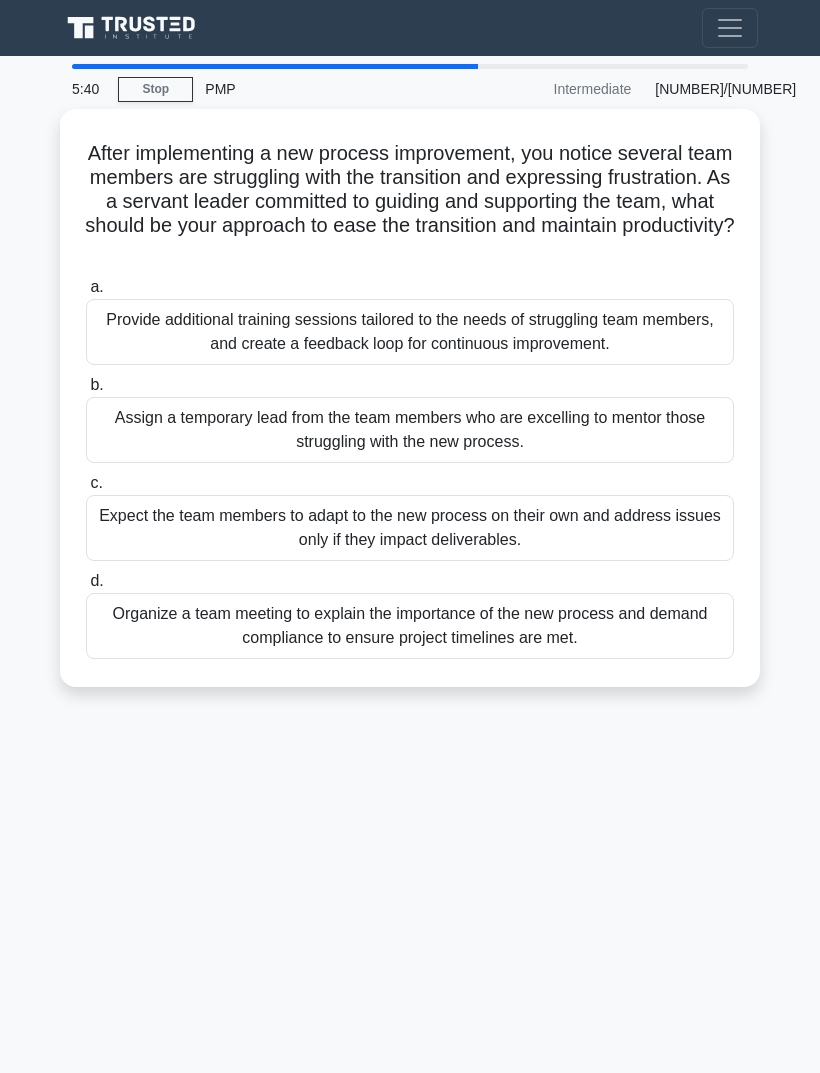 click on "Provide additional training sessions tailored to the needs of struggling team members, and create a feedback loop for continuous improvement." at bounding box center (410, 332) 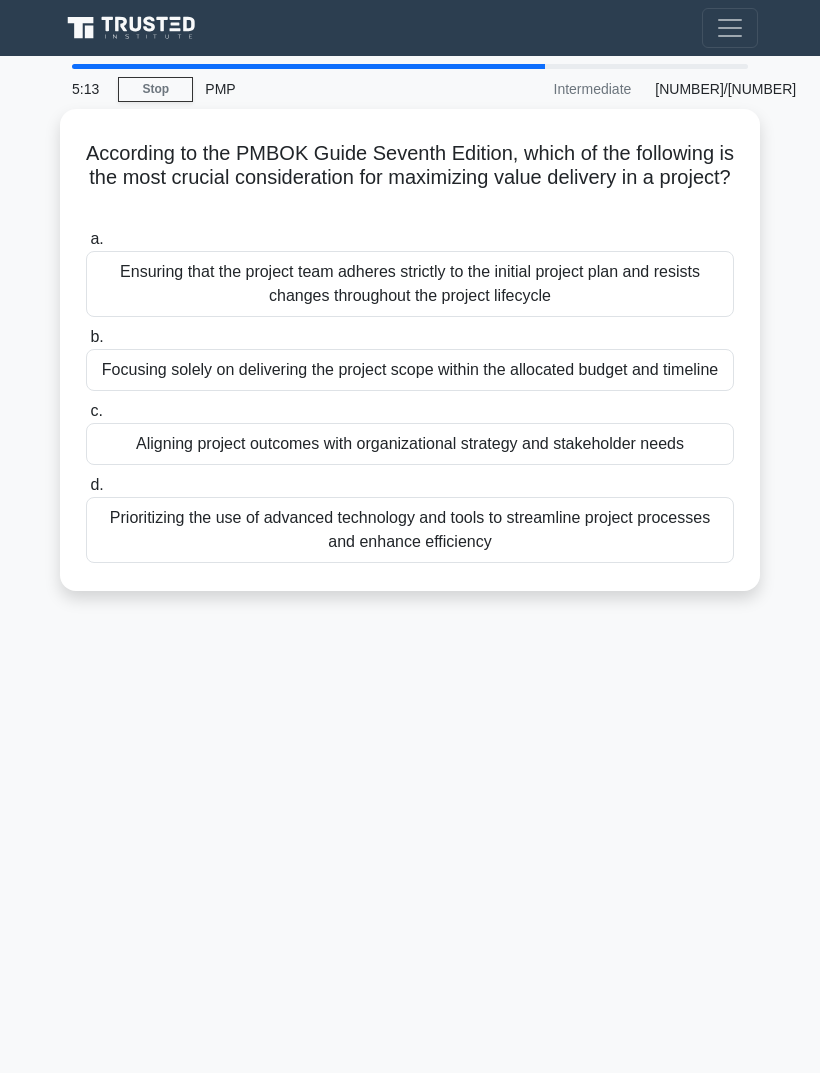 click on "Prioritizing the use of advanced technology and tools to streamline project processes and enhance efficiency" at bounding box center (410, 530) 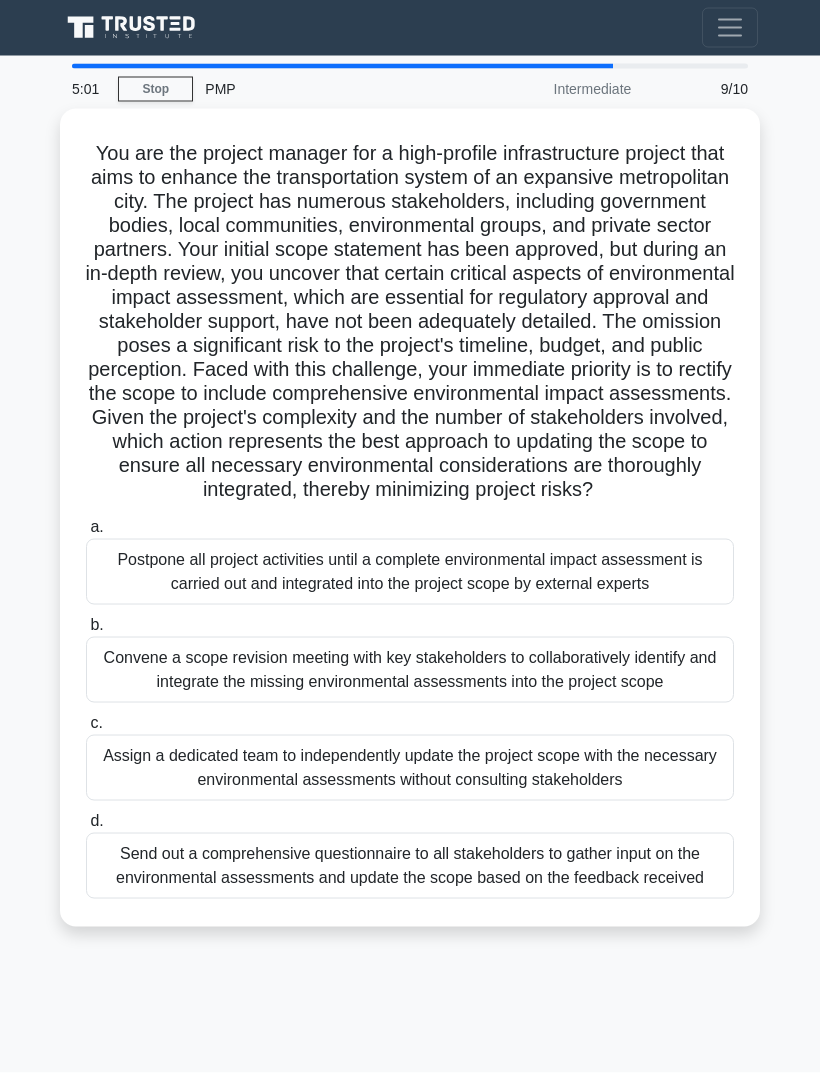 scroll, scrollTop: 64, scrollLeft: 0, axis: vertical 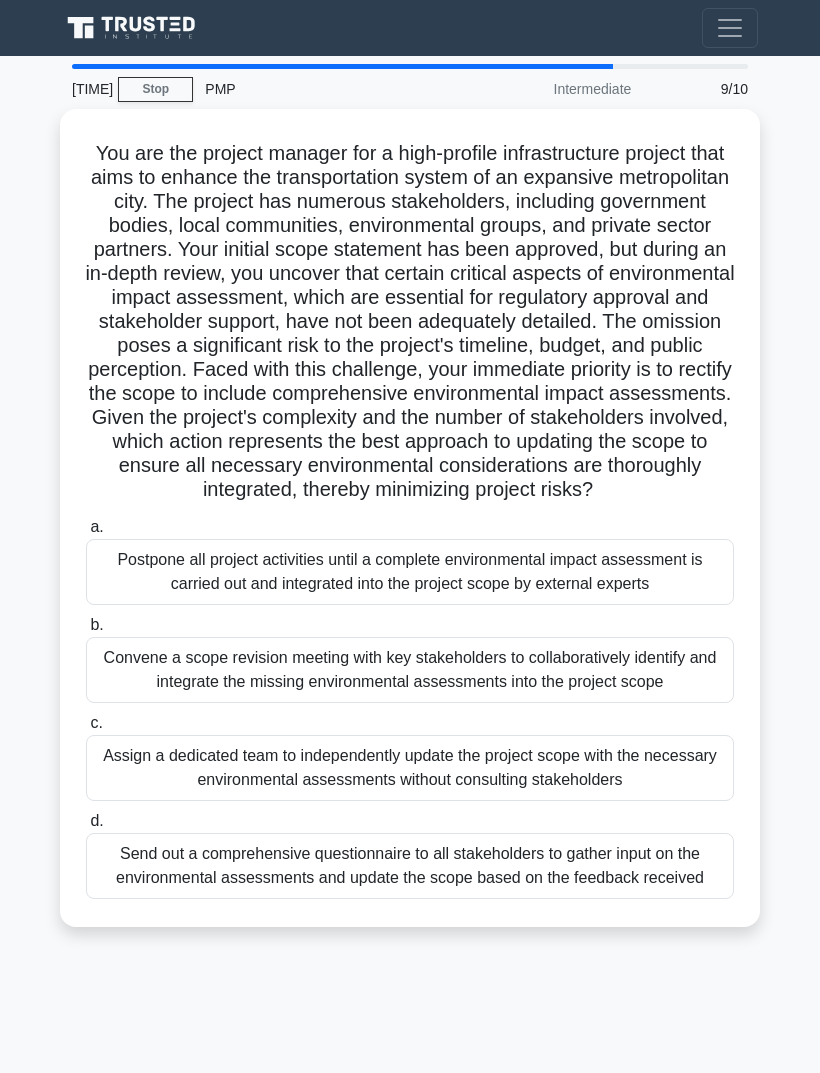 click on "Postpone all project activities until a complete environmental impact assessment is carried out and integrated into the project scope by external experts" at bounding box center (410, 572) 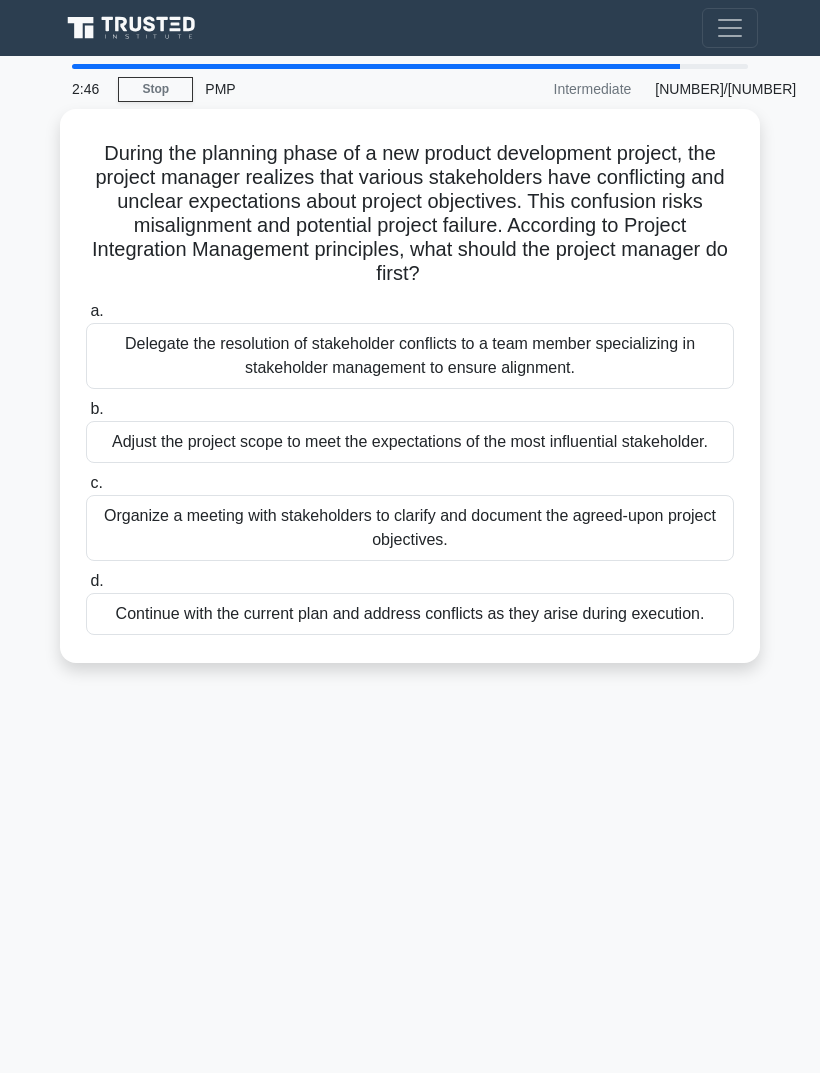 click on "Organize a meeting with stakeholders to clarify and document the agreed-upon project objectives." at bounding box center [410, 528] 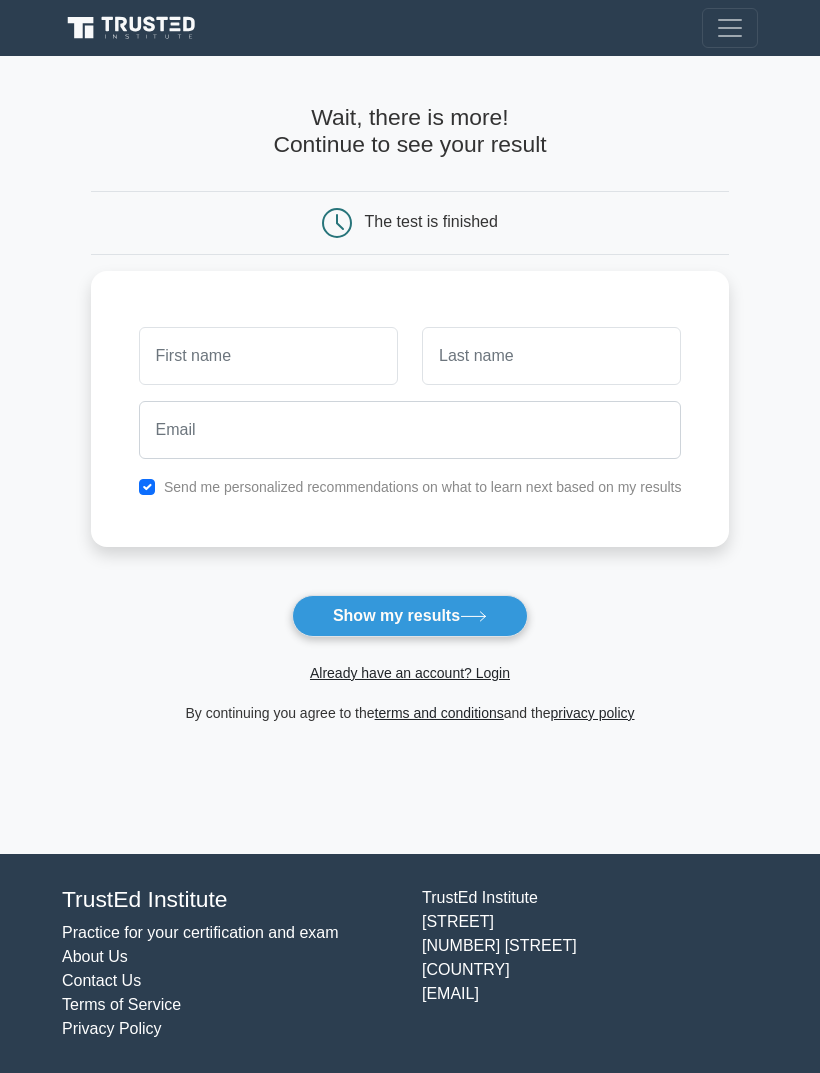 scroll, scrollTop: 0, scrollLeft: 0, axis: both 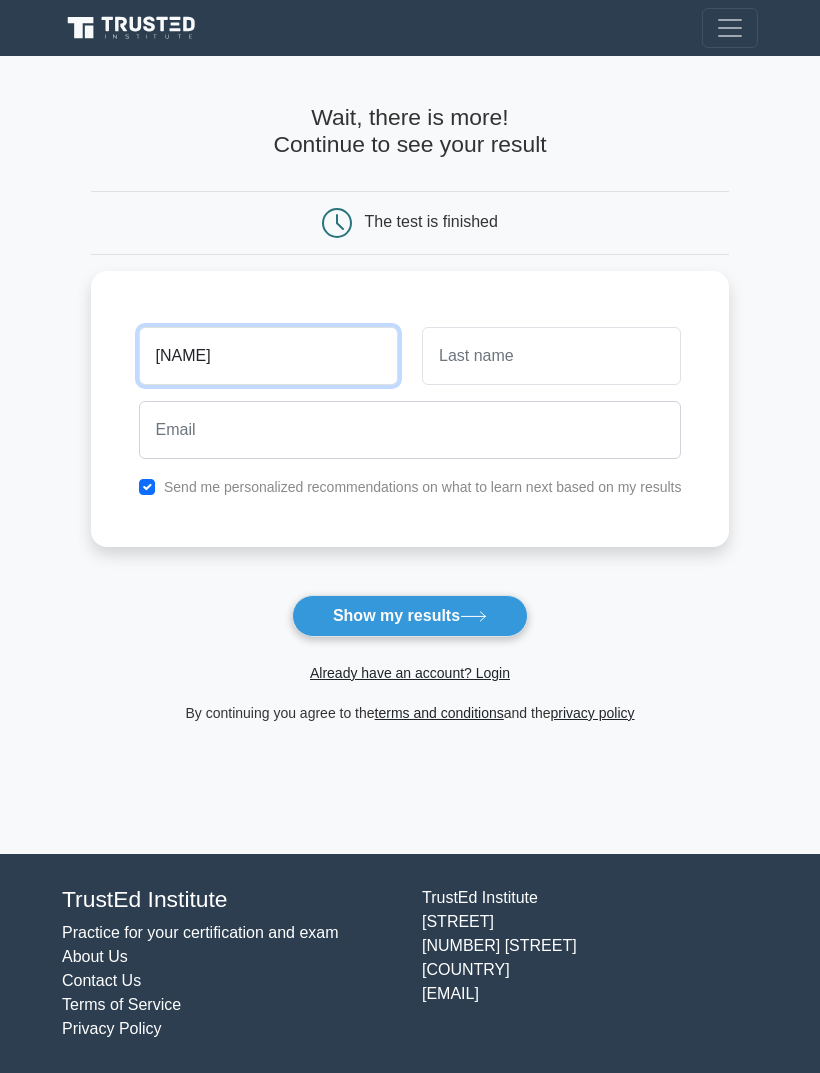 type on "F" 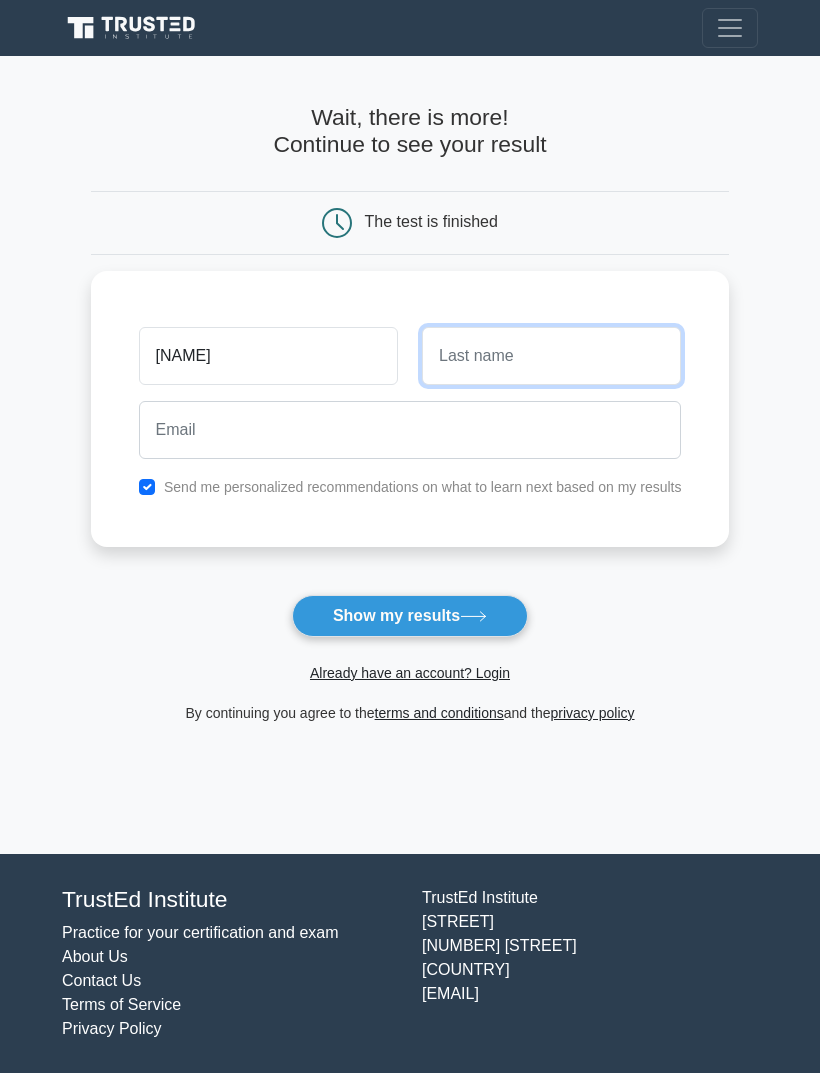 click at bounding box center [551, 356] 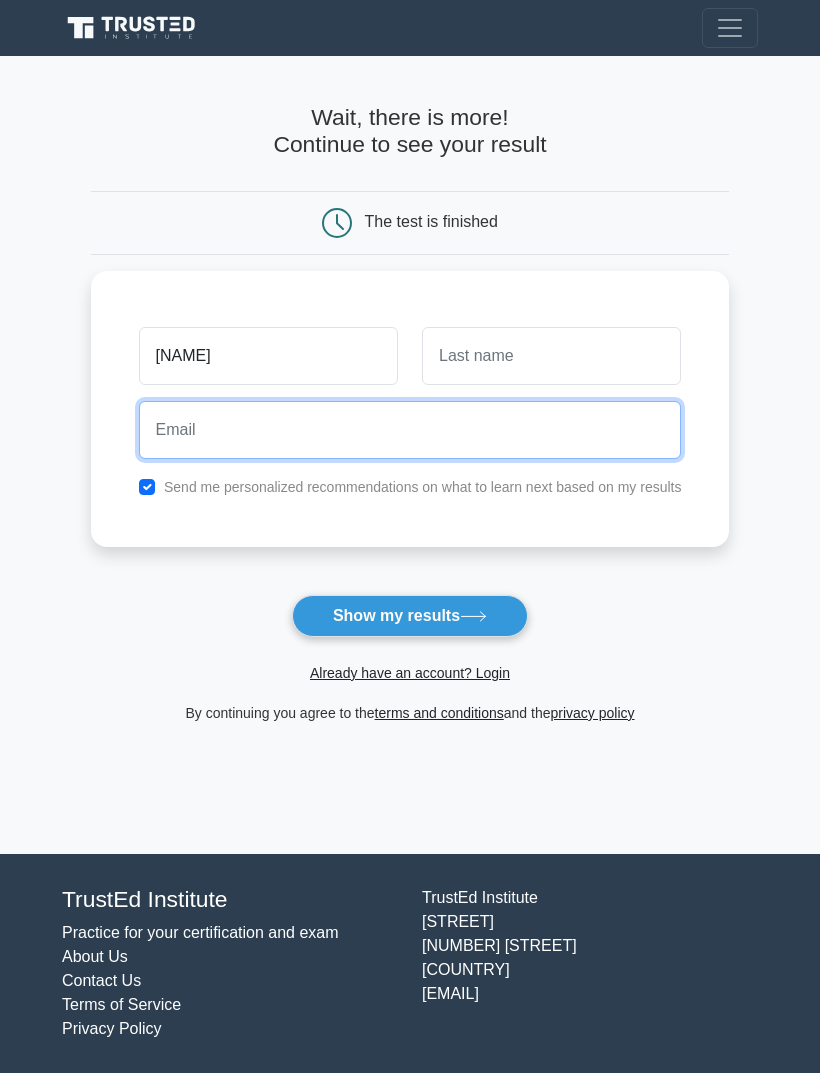 click at bounding box center [410, 430] 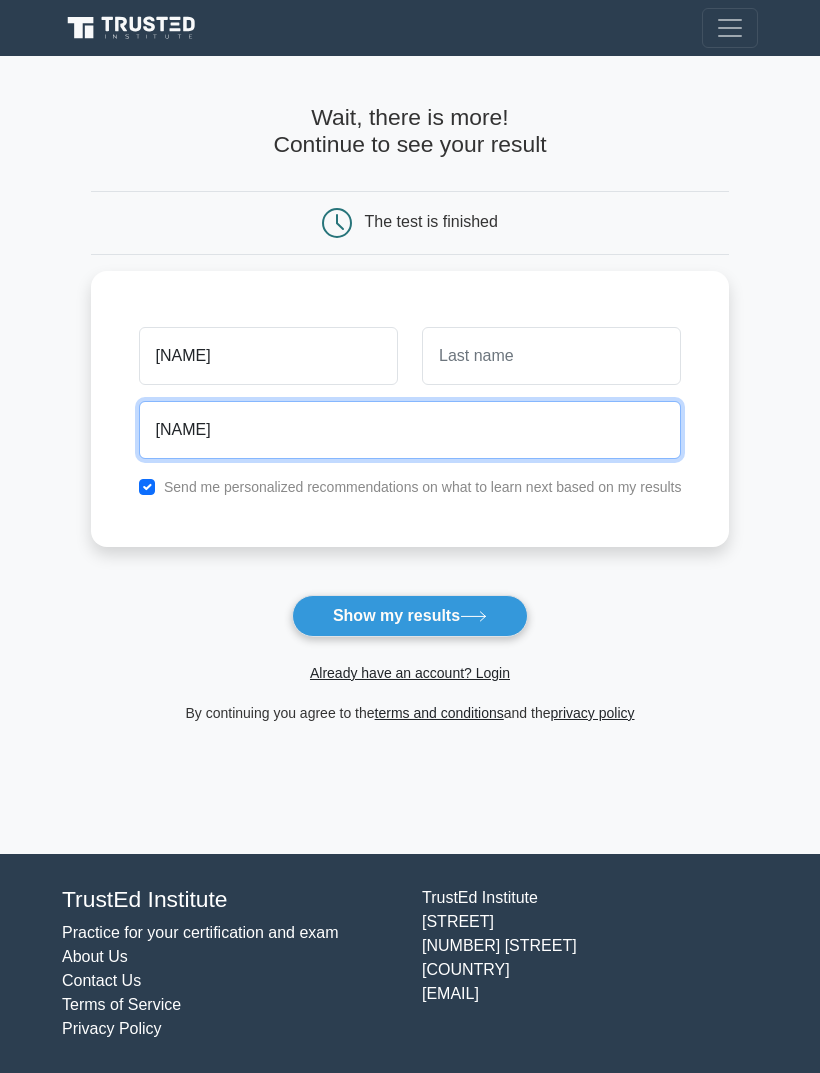 type on "e" 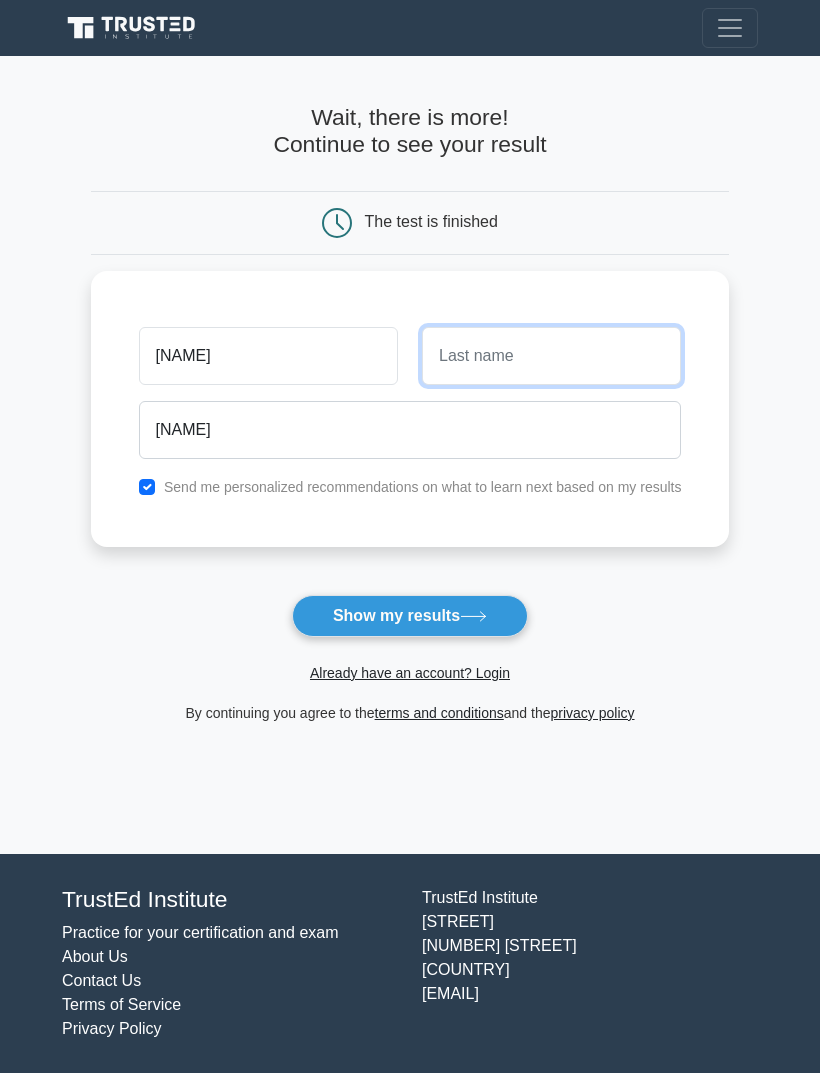 click at bounding box center (551, 356) 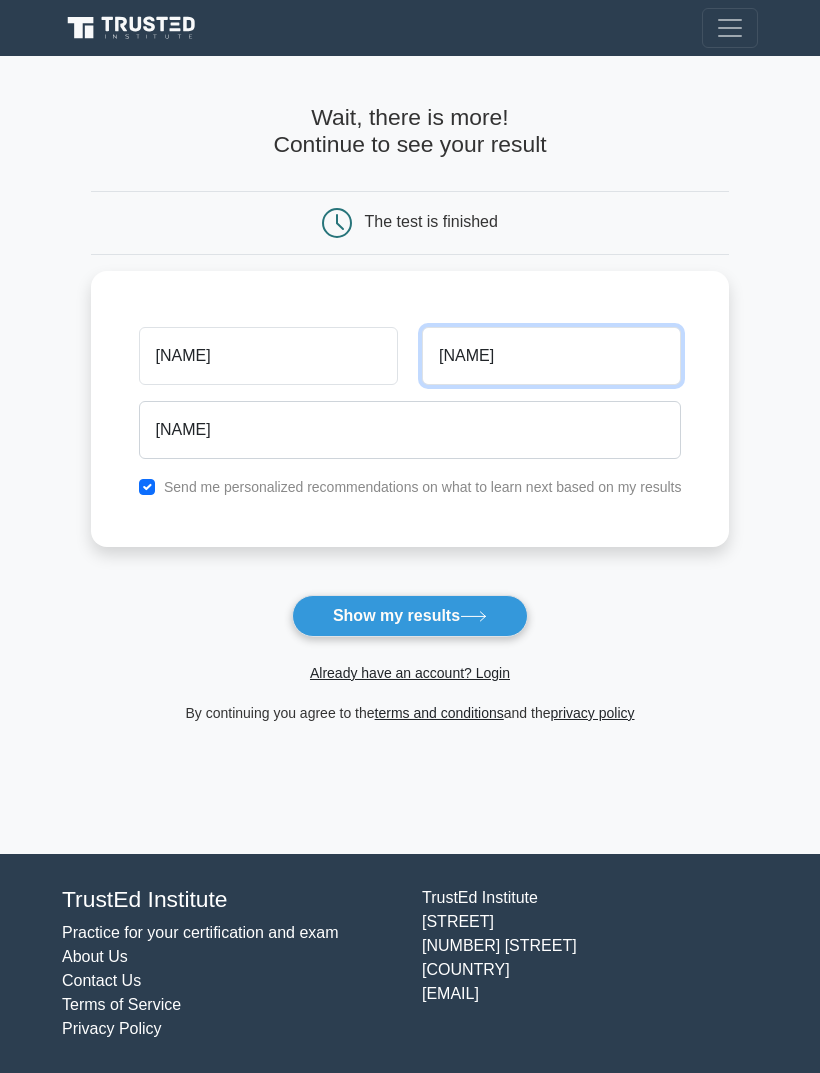 type on "E" 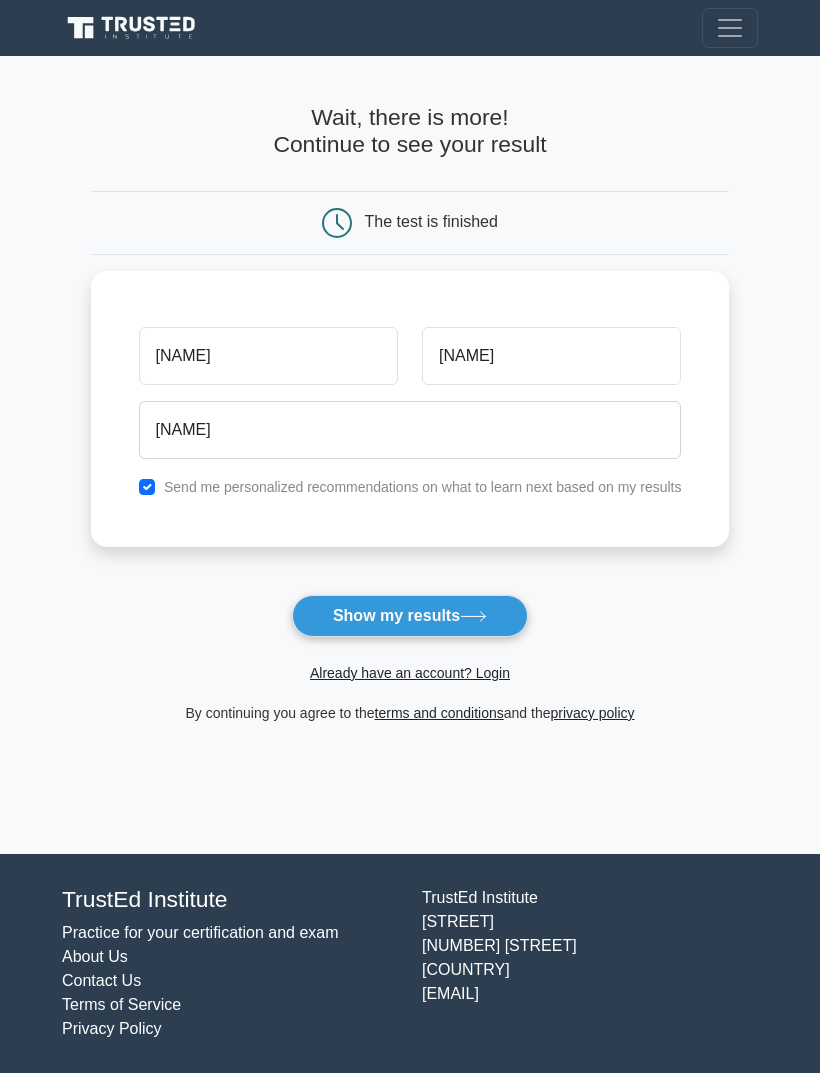 click on "Show my results" at bounding box center [410, 616] 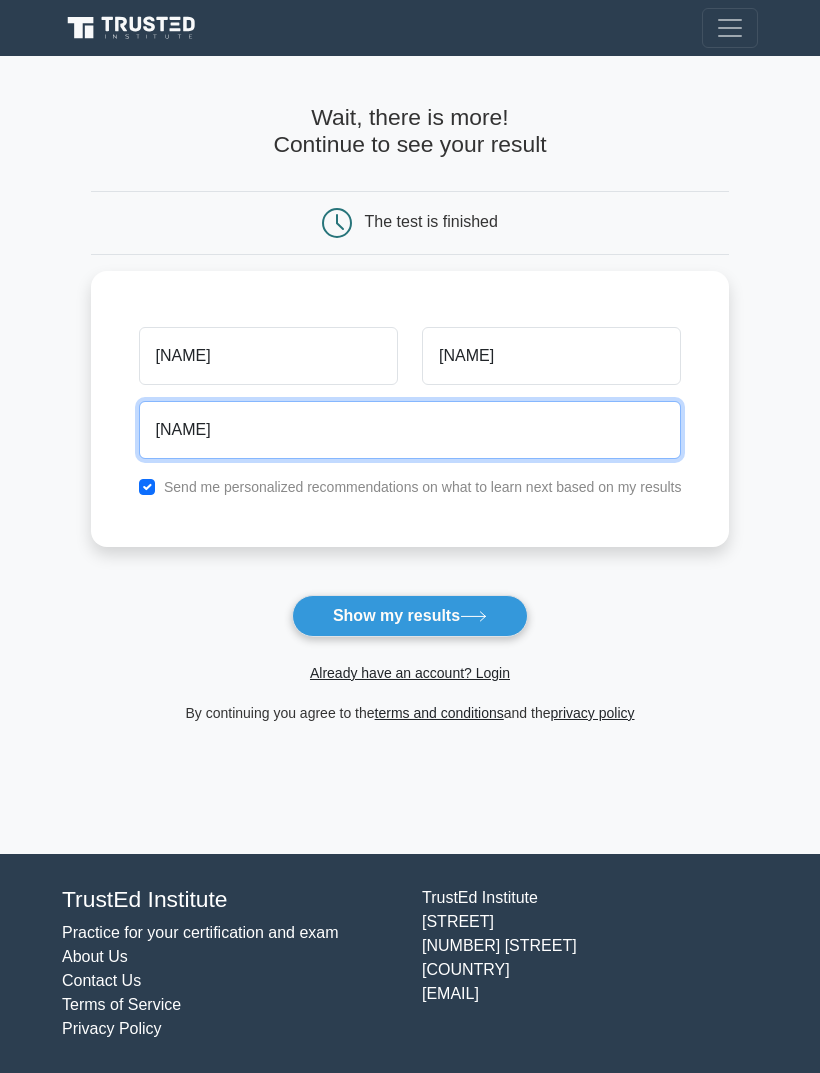 click on "e" at bounding box center (410, 430) 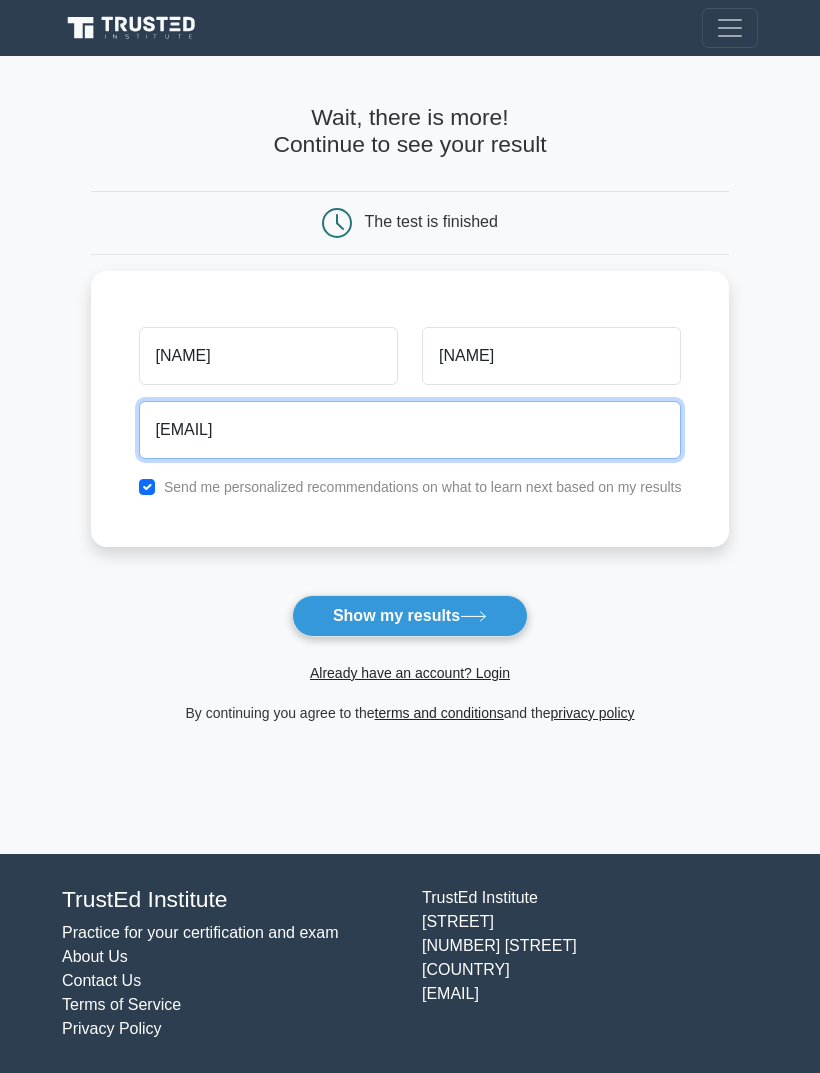 click on "faiza.amal.ff1@" at bounding box center [410, 430] 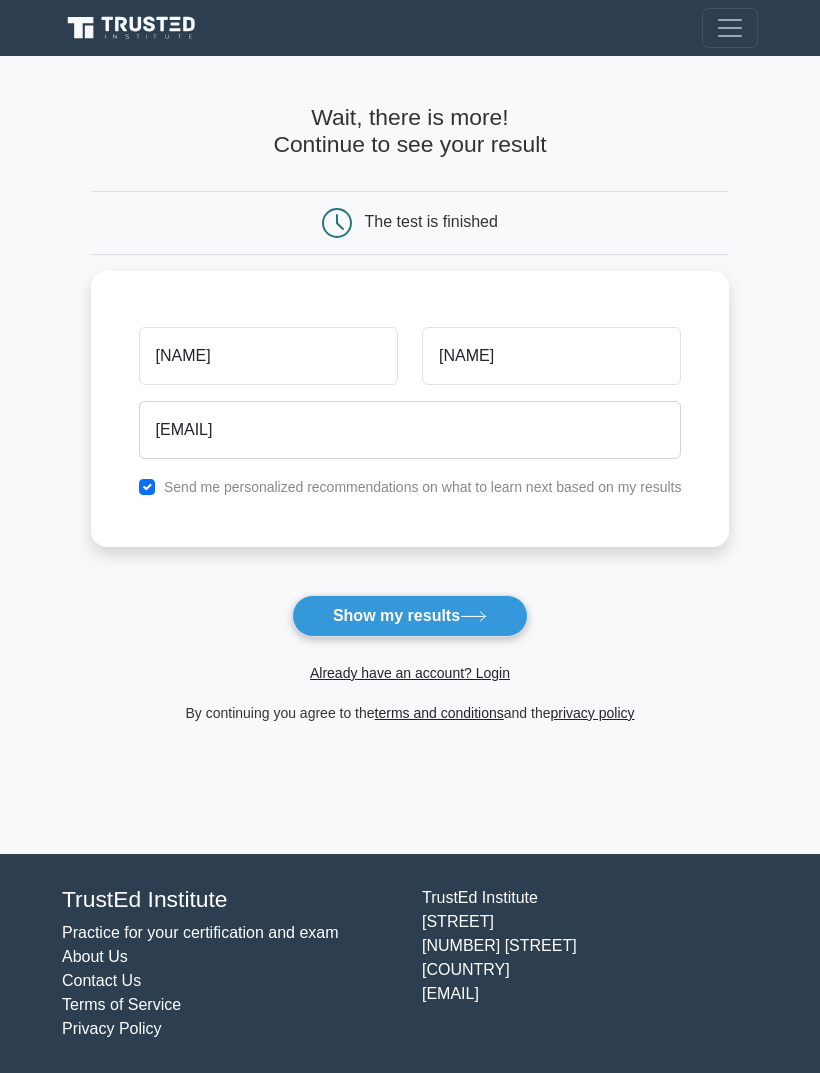 click on "Show my results" at bounding box center (410, 616) 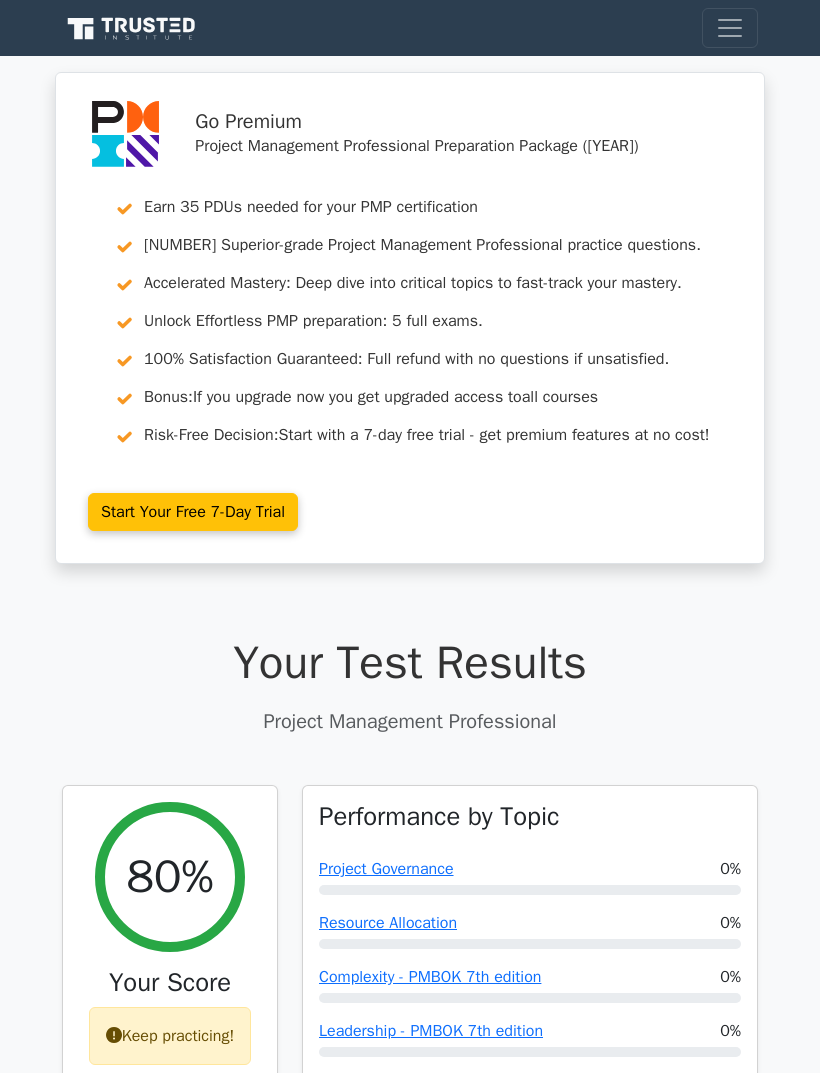 scroll, scrollTop: 0, scrollLeft: 0, axis: both 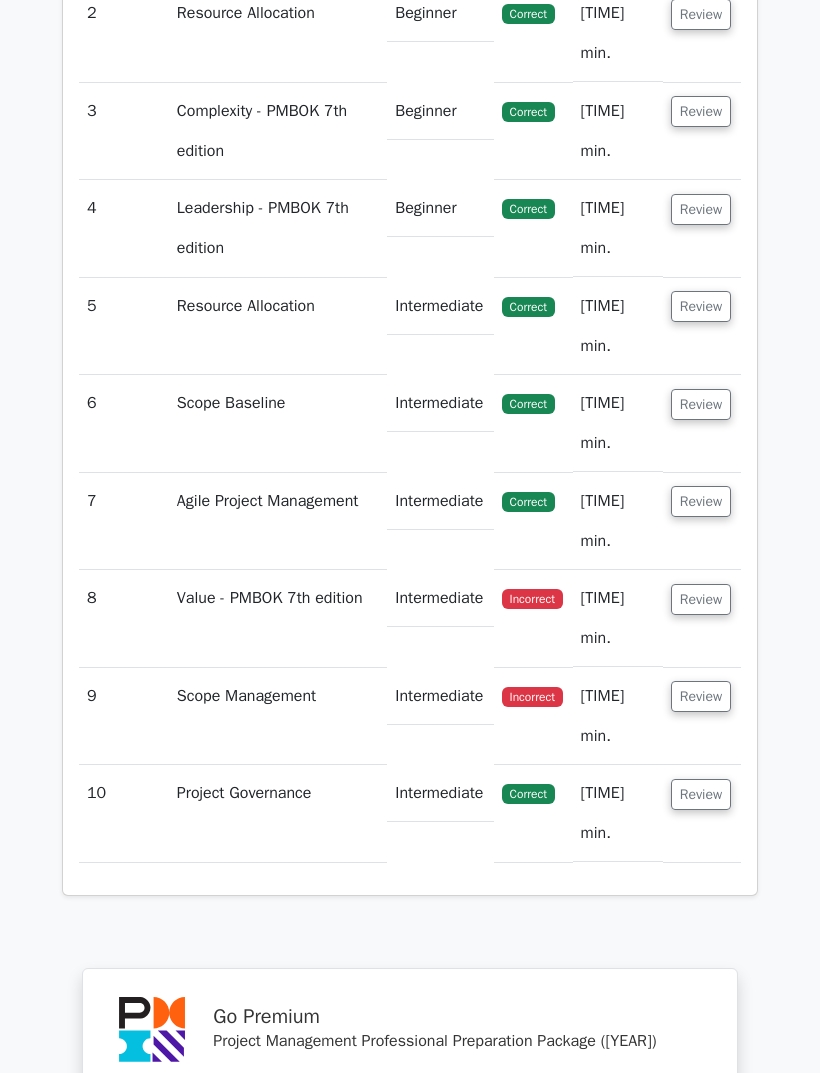 click on "Review" at bounding box center [701, 600] 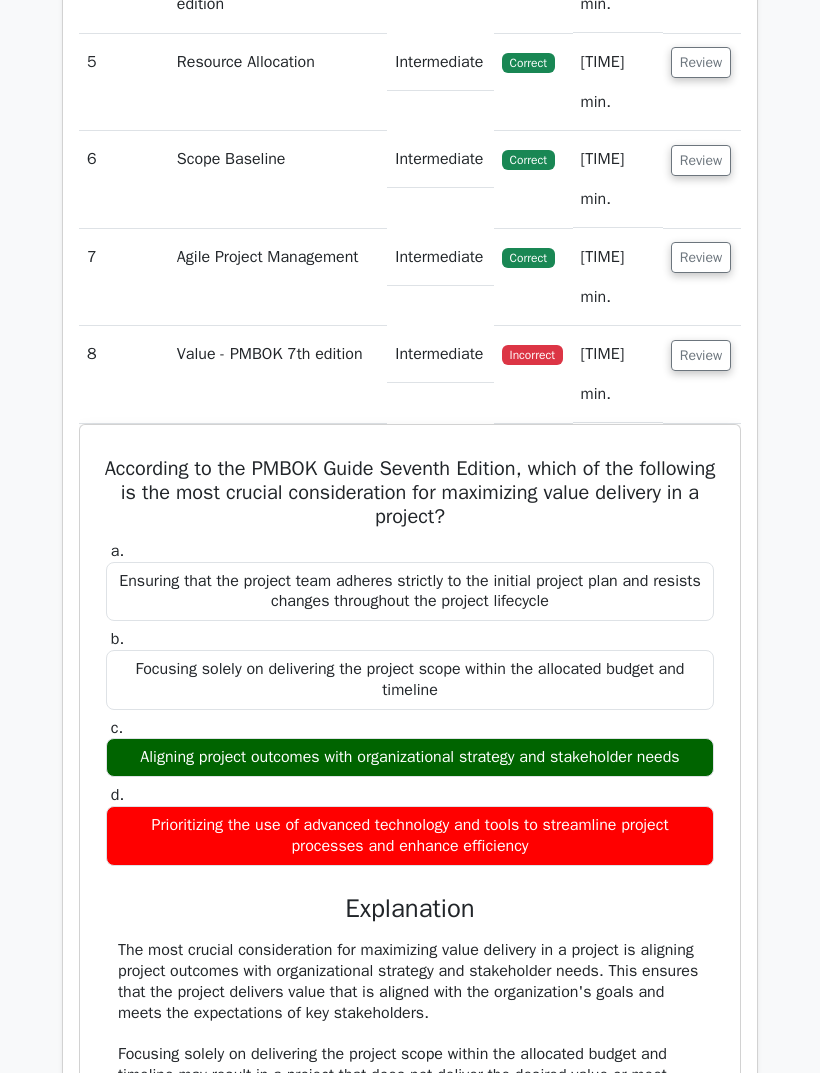 scroll, scrollTop: 3297, scrollLeft: 0, axis: vertical 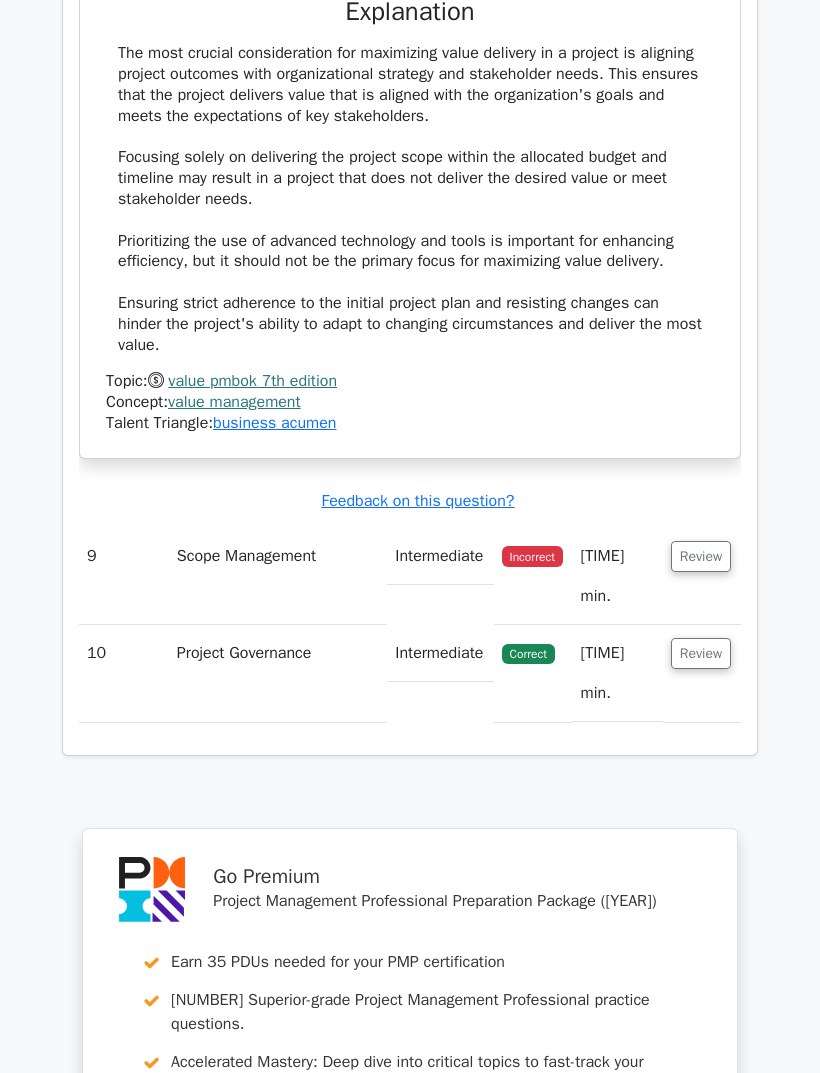 click on "Review" at bounding box center (701, 557) 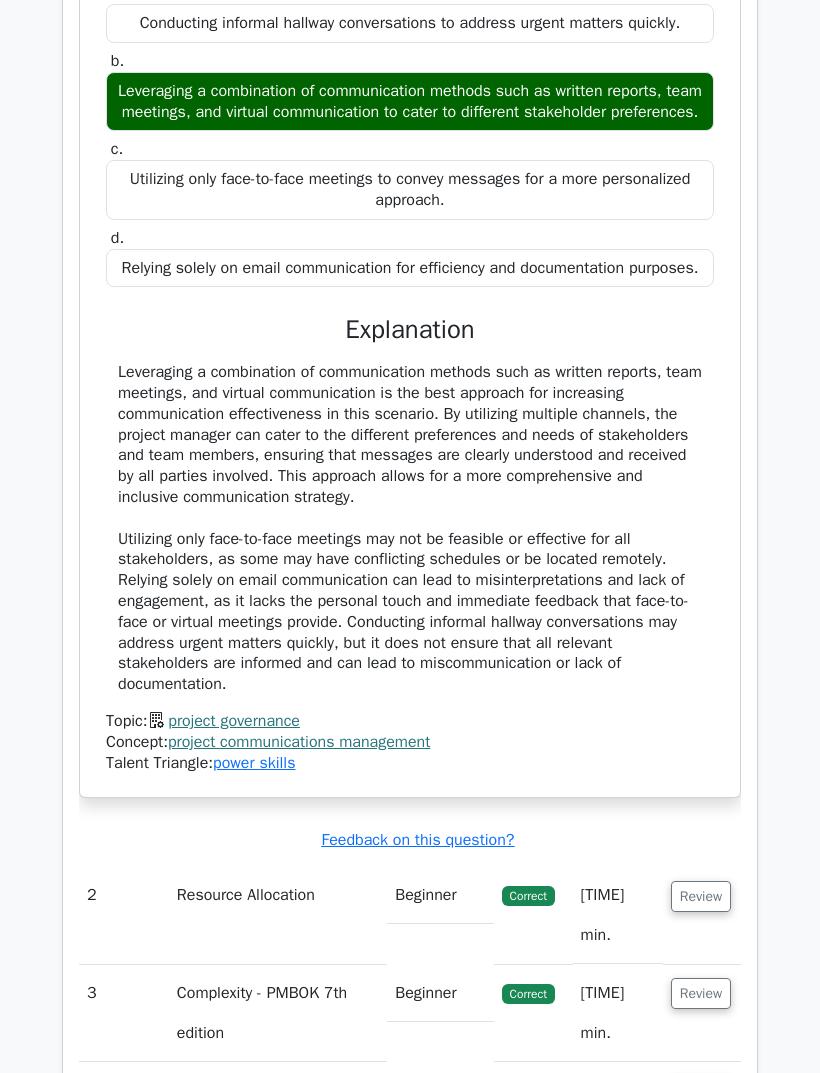 scroll, scrollTop: 2081, scrollLeft: 0, axis: vertical 